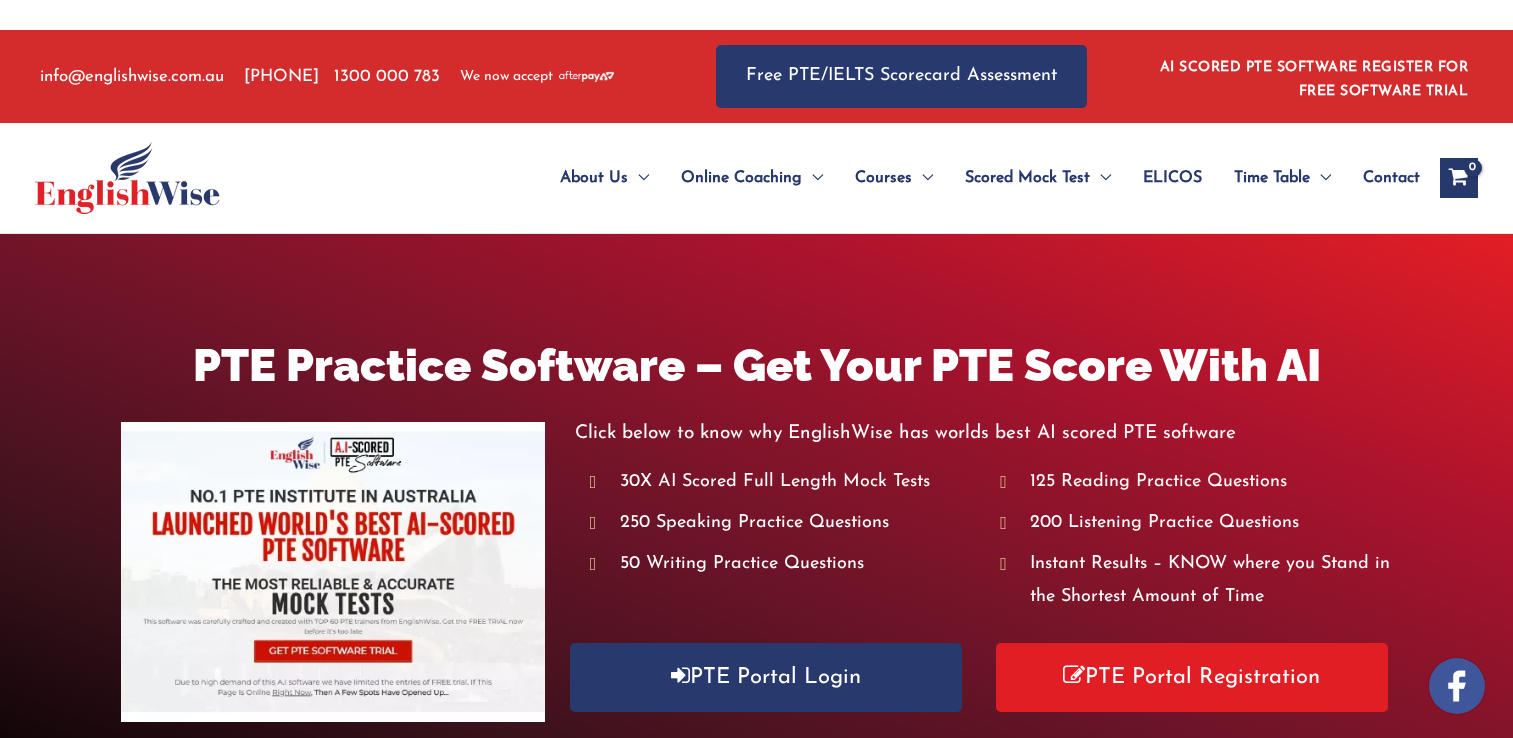 scroll, scrollTop: 0, scrollLeft: 0, axis: both 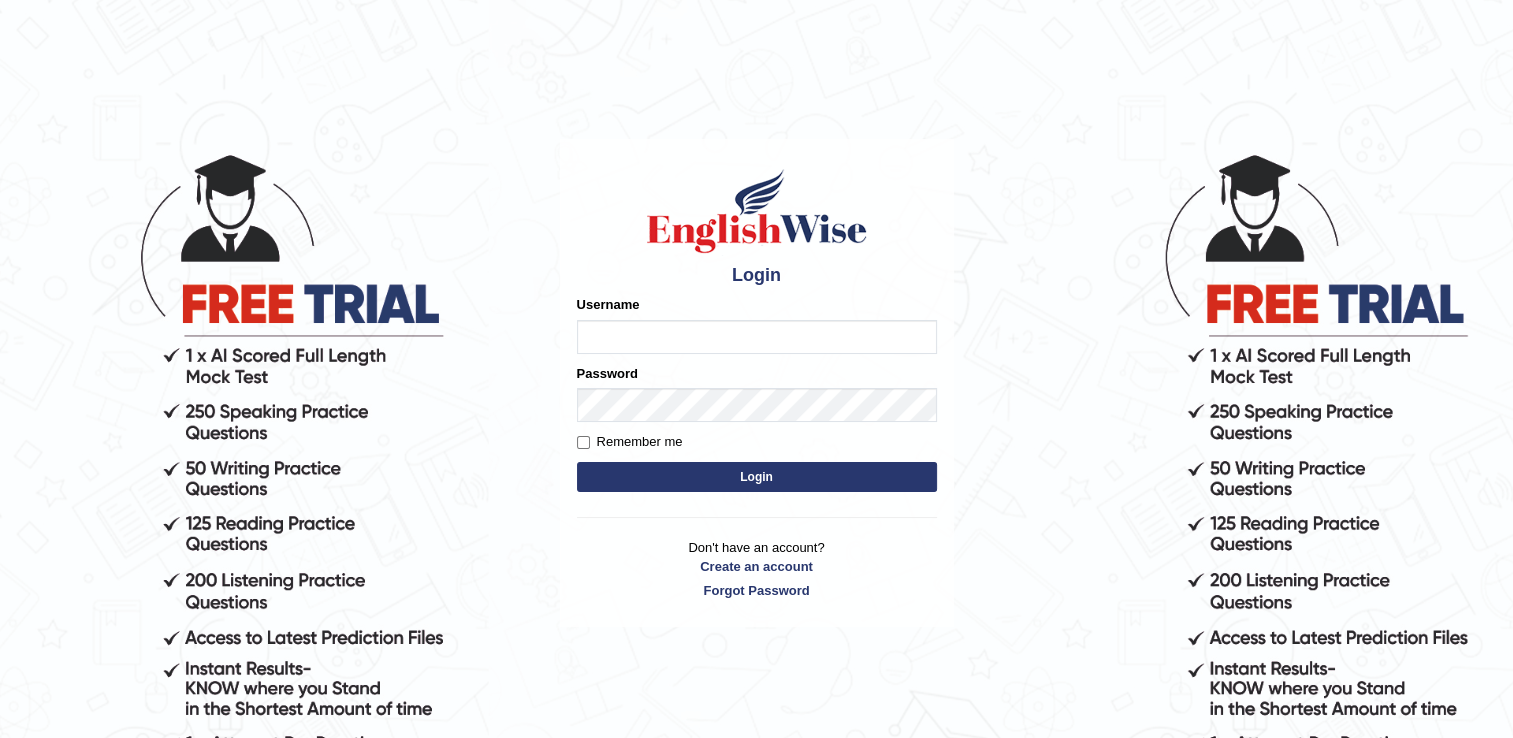 click on "Username" at bounding box center [757, 337] 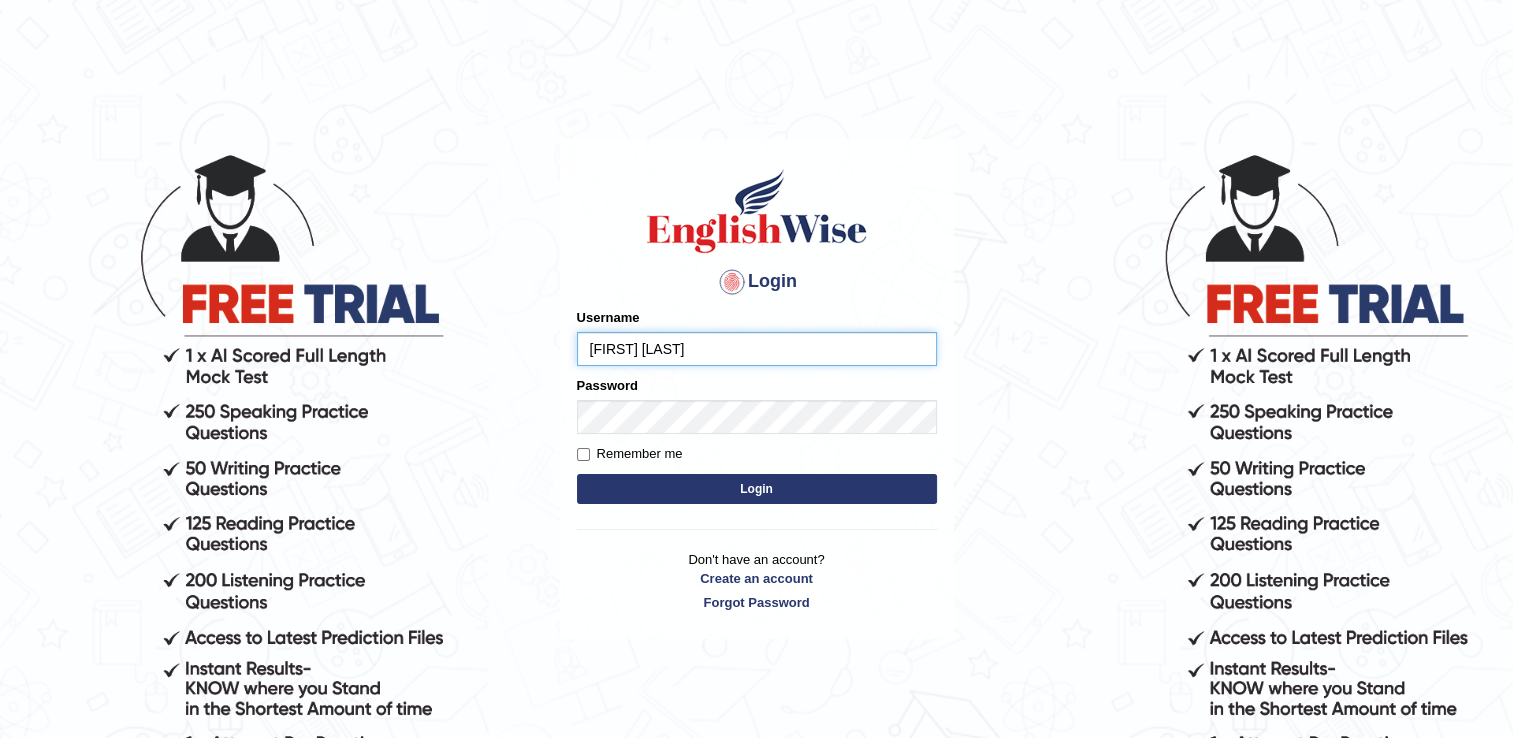 type on "Siksha" 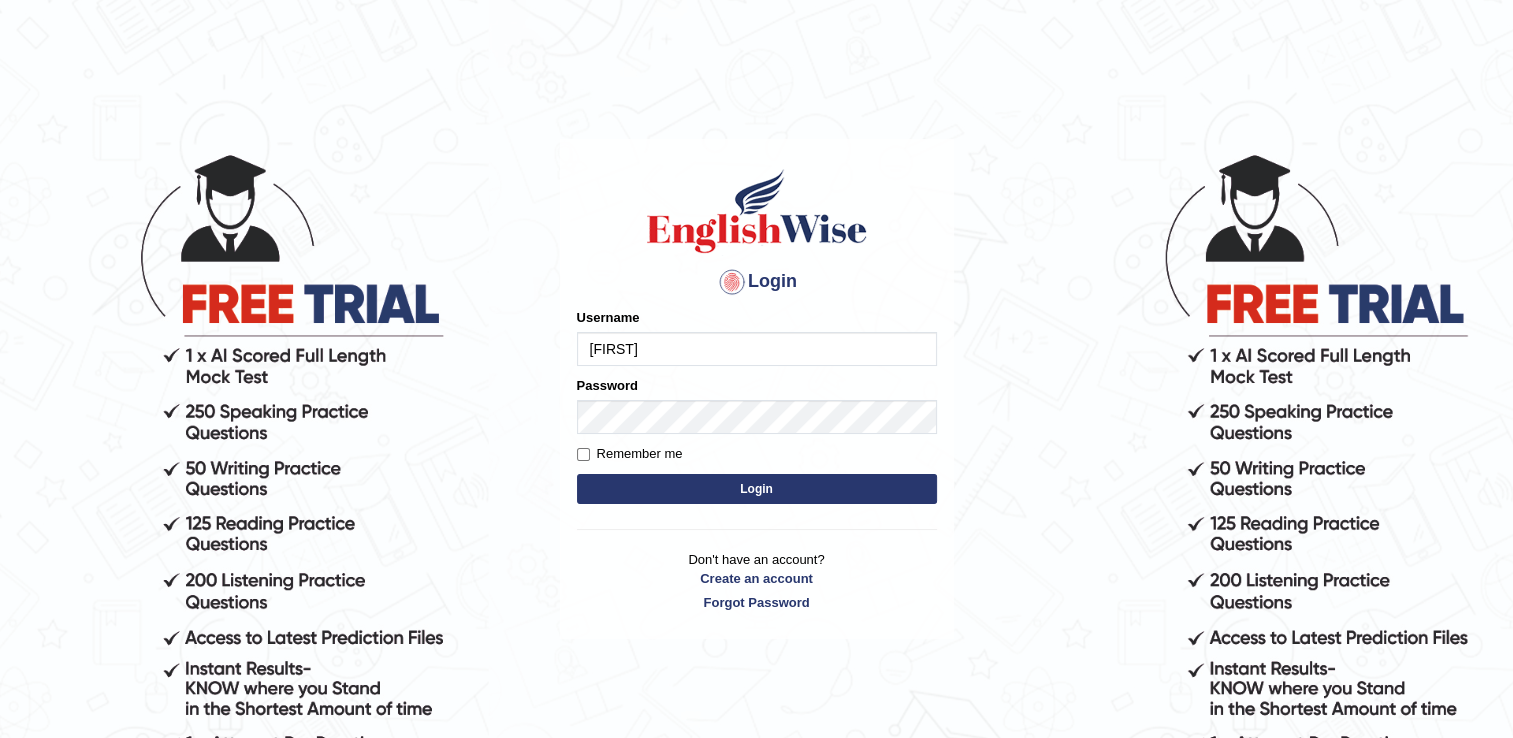 click on "Login" at bounding box center [757, 489] 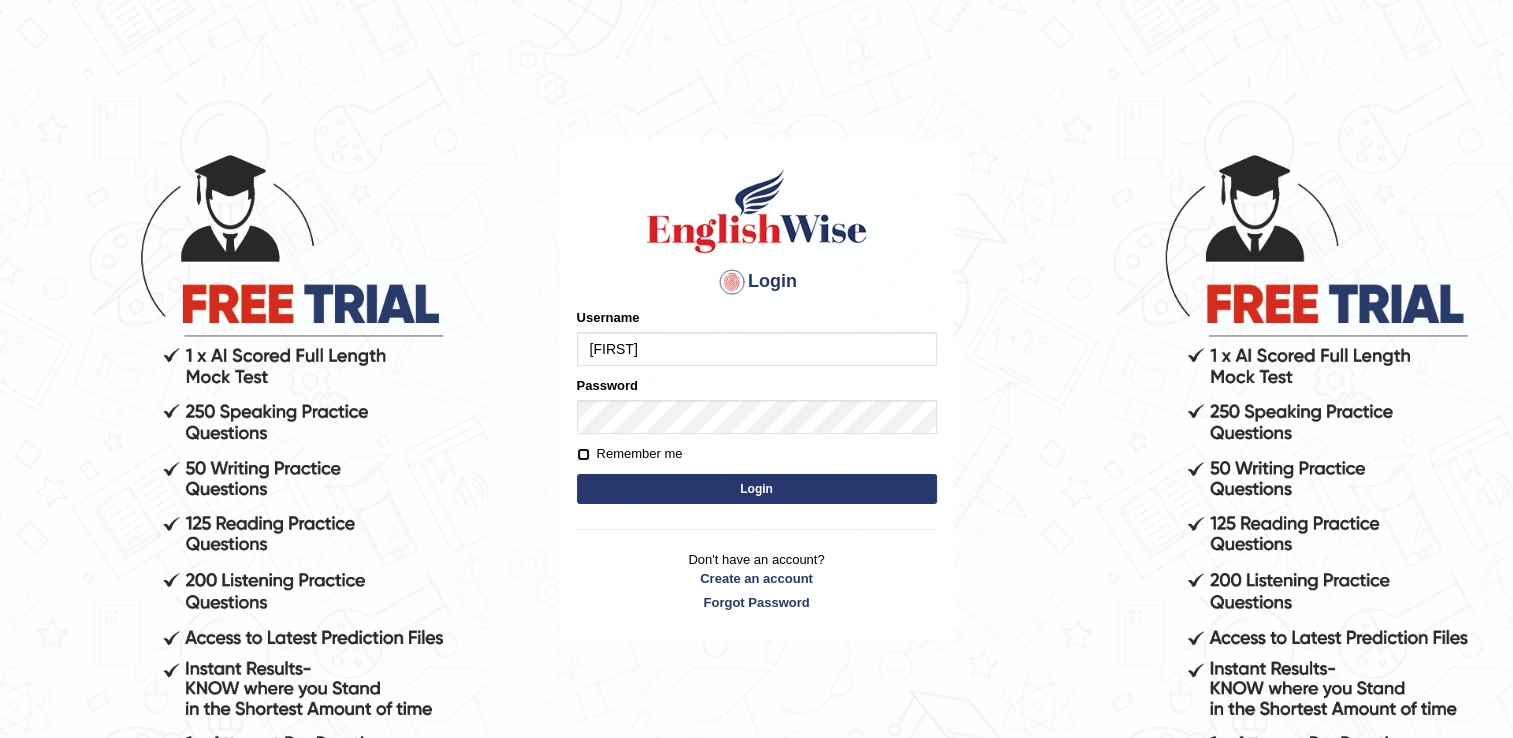 click on "Remember me" at bounding box center [583, 454] 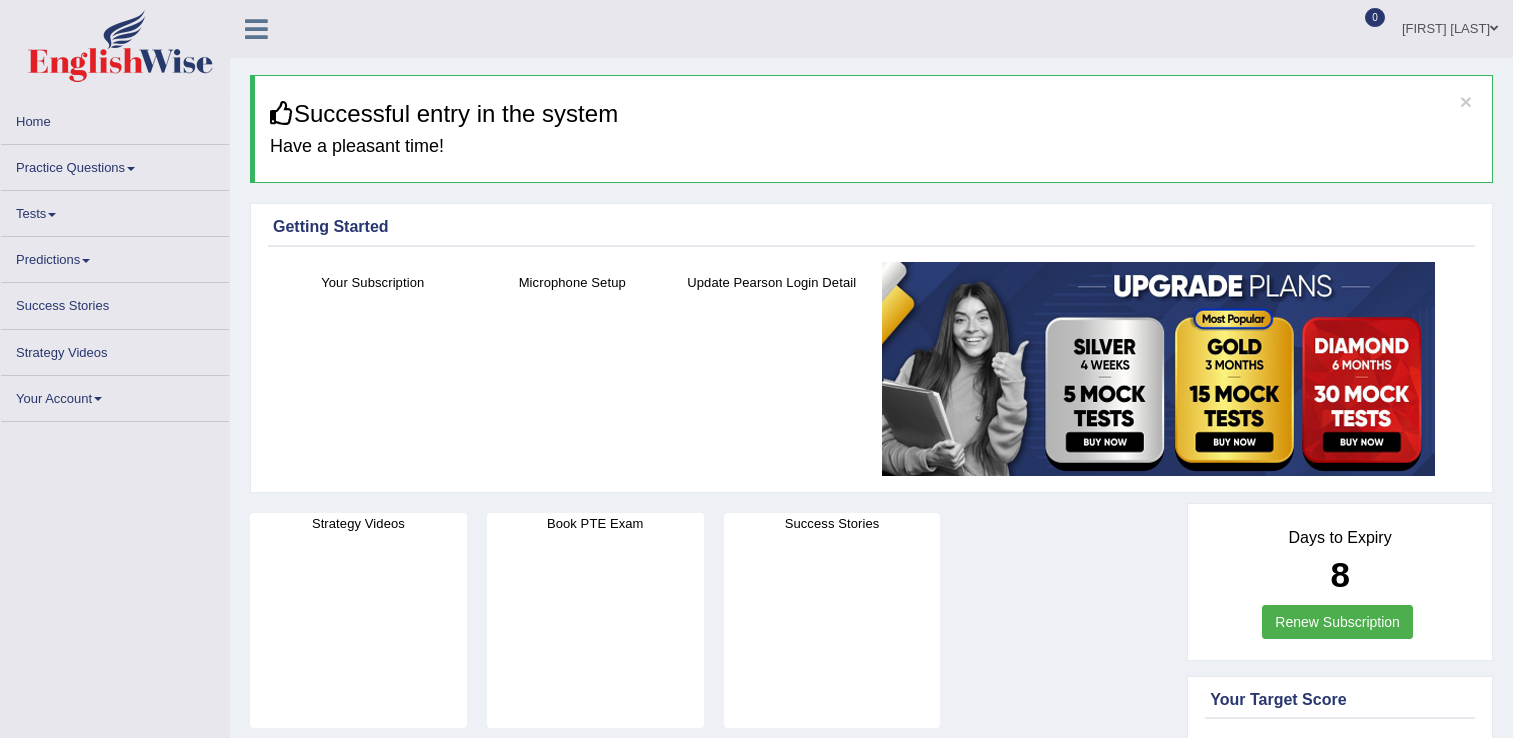 scroll, scrollTop: 0, scrollLeft: 0, axis: both 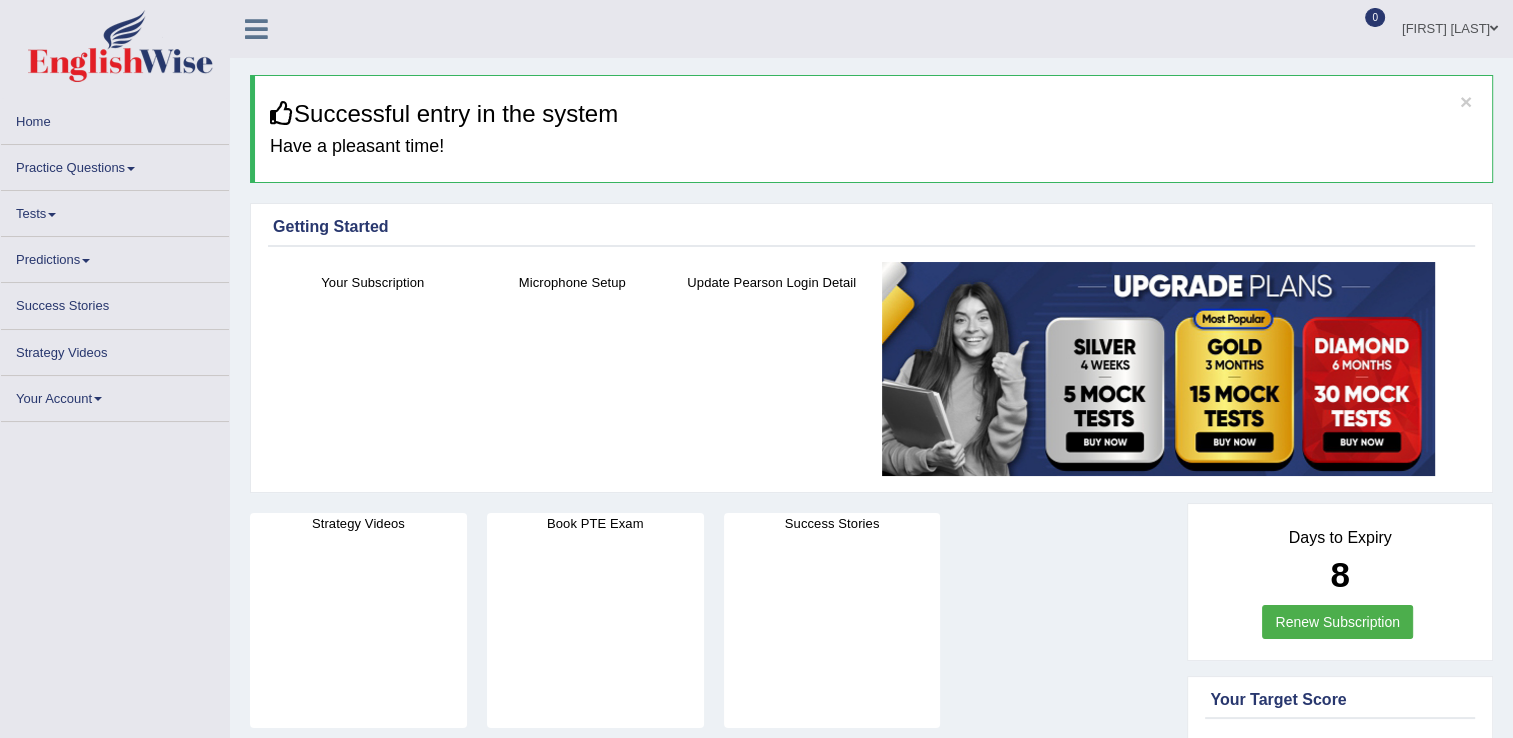 click on "×
Successful entry in the system Have a pleasant time!
Please login from Desktop. If you think this is an error (or logged in from desktop),  please click here to contact us
Getting Started
Your Subscription
Microphone Setup
Update Pearson Login Detail
×" at bounding box center (871, 1362) 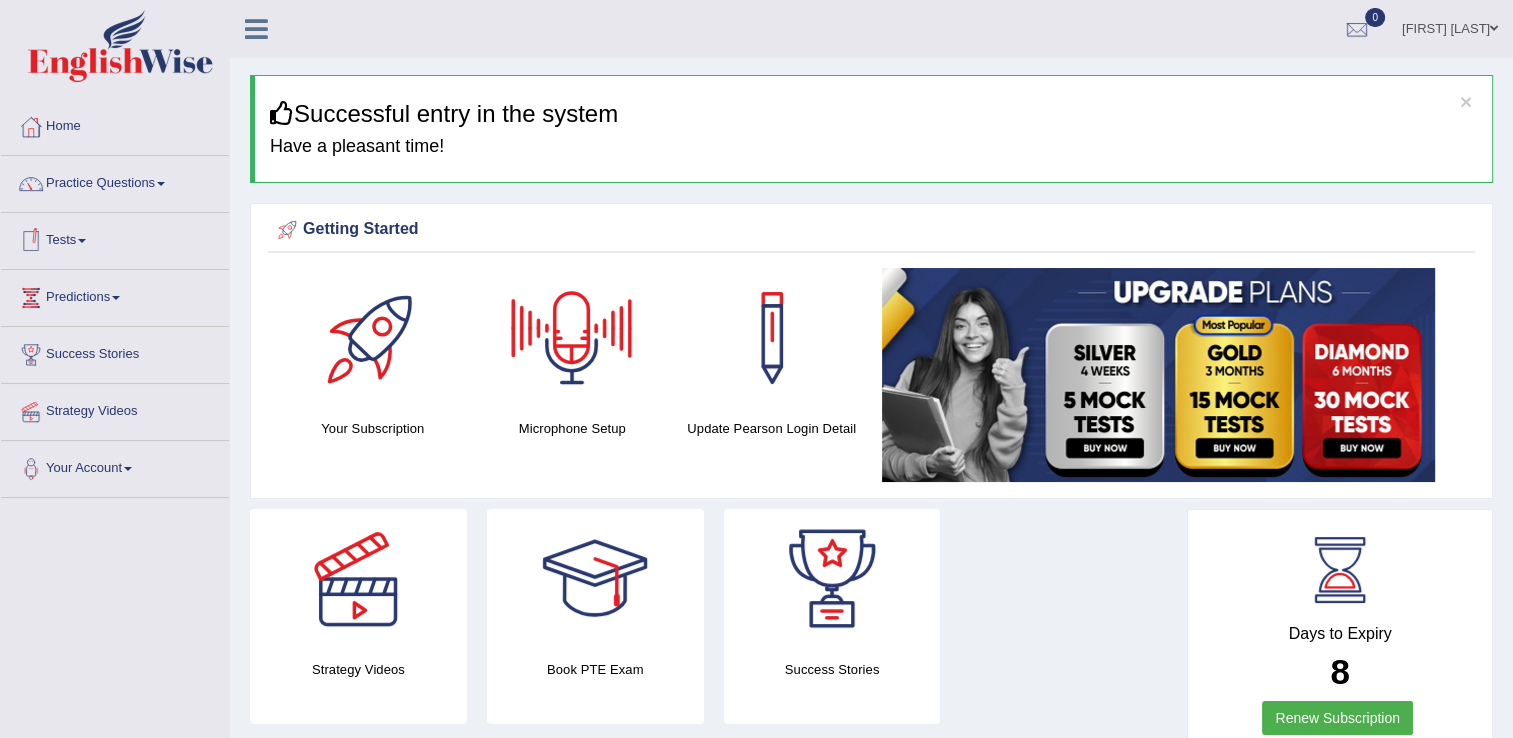 click on "Tests" at bounding box center [115, 238] 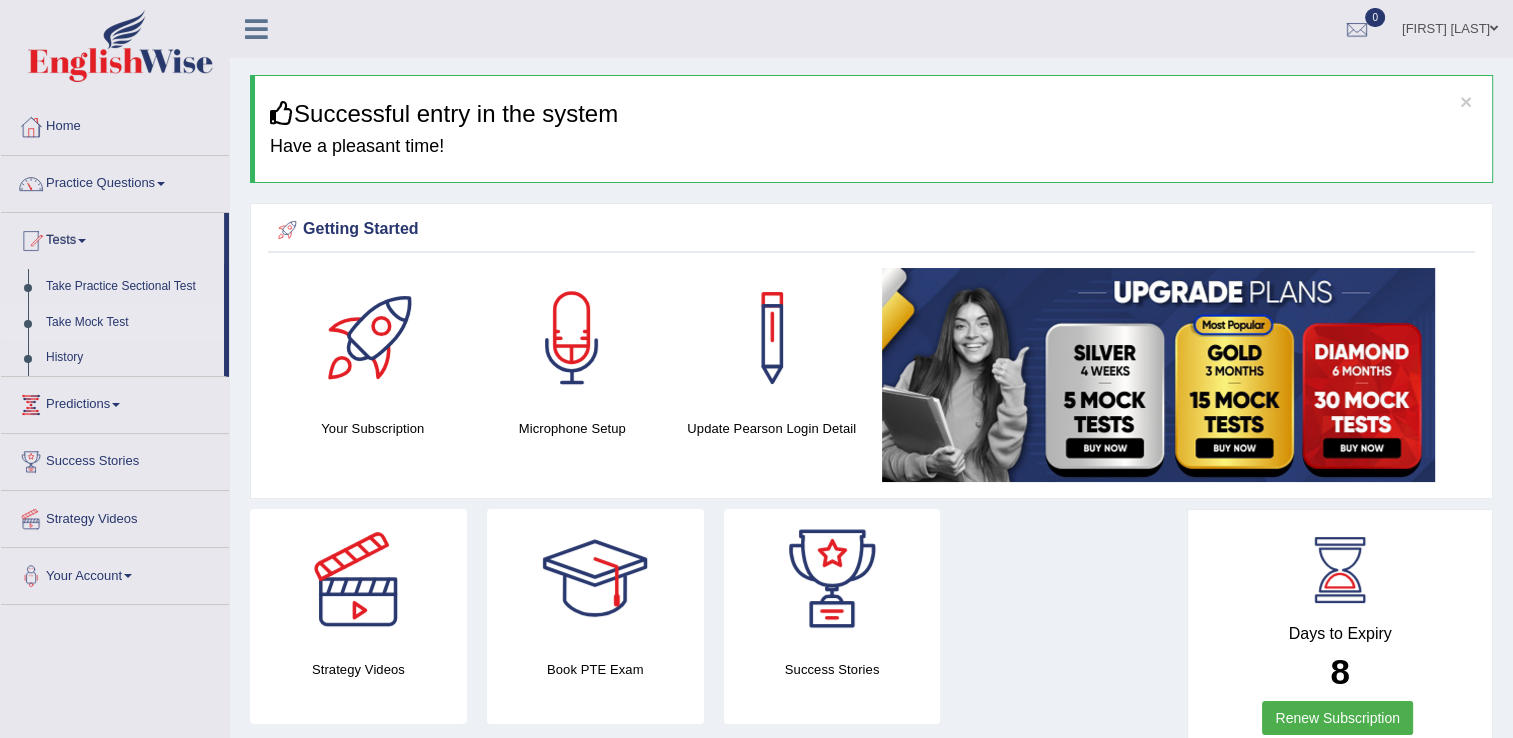 click on "Take Mock Test" at bounding box center (130, 323) 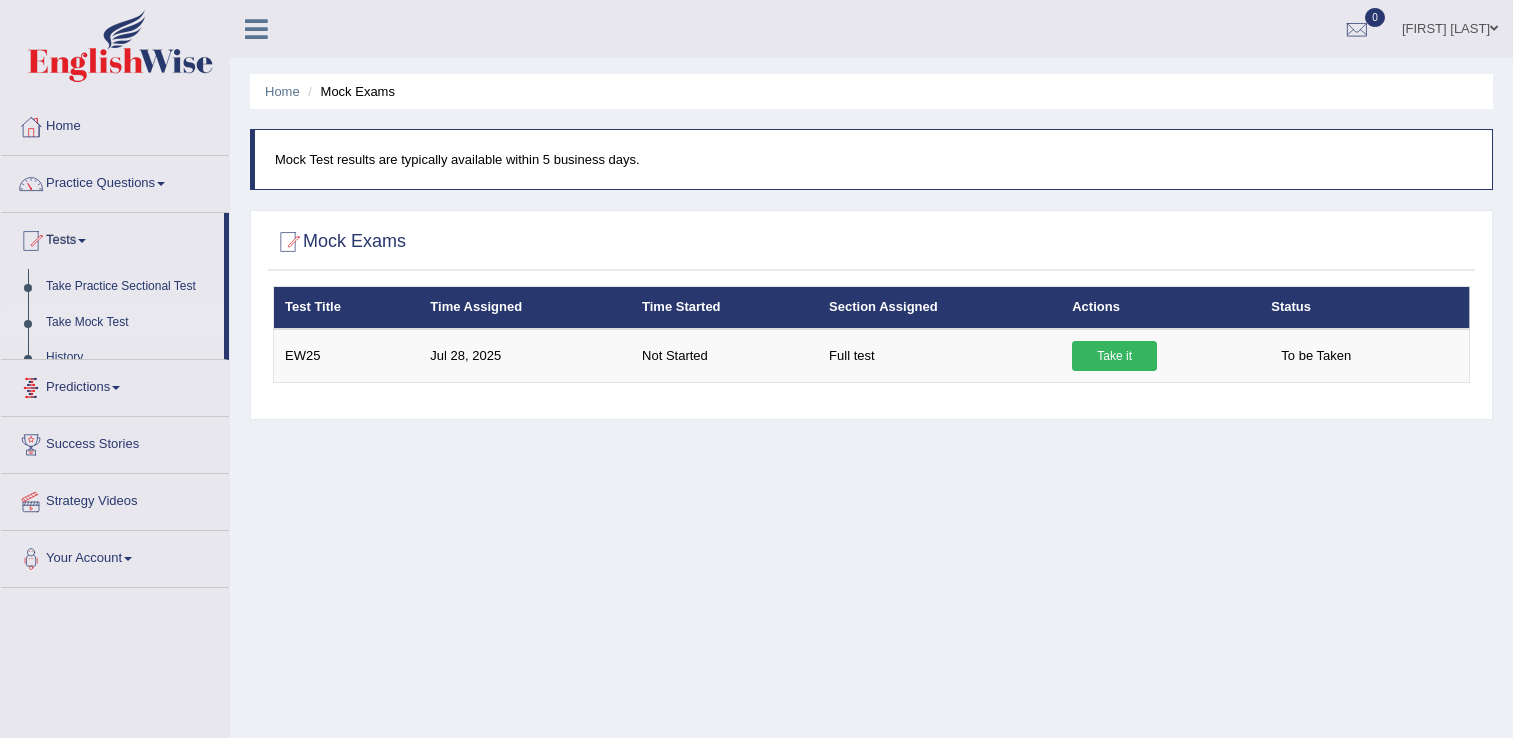 scroll, scrollTop: 0, scrollLeft: 0, axis: both 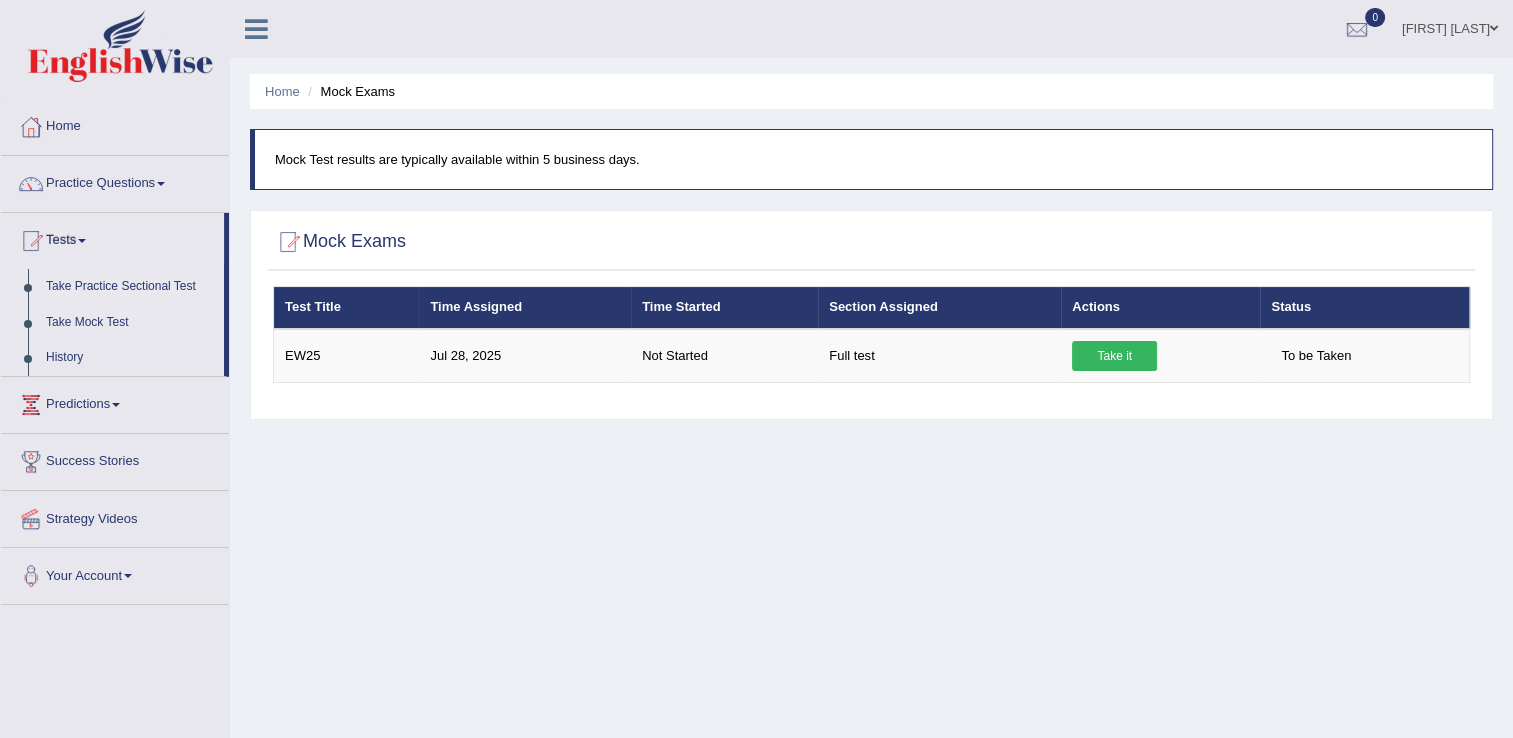 click on "Take Practice Sectional Test" at bounding box center (130, 287) 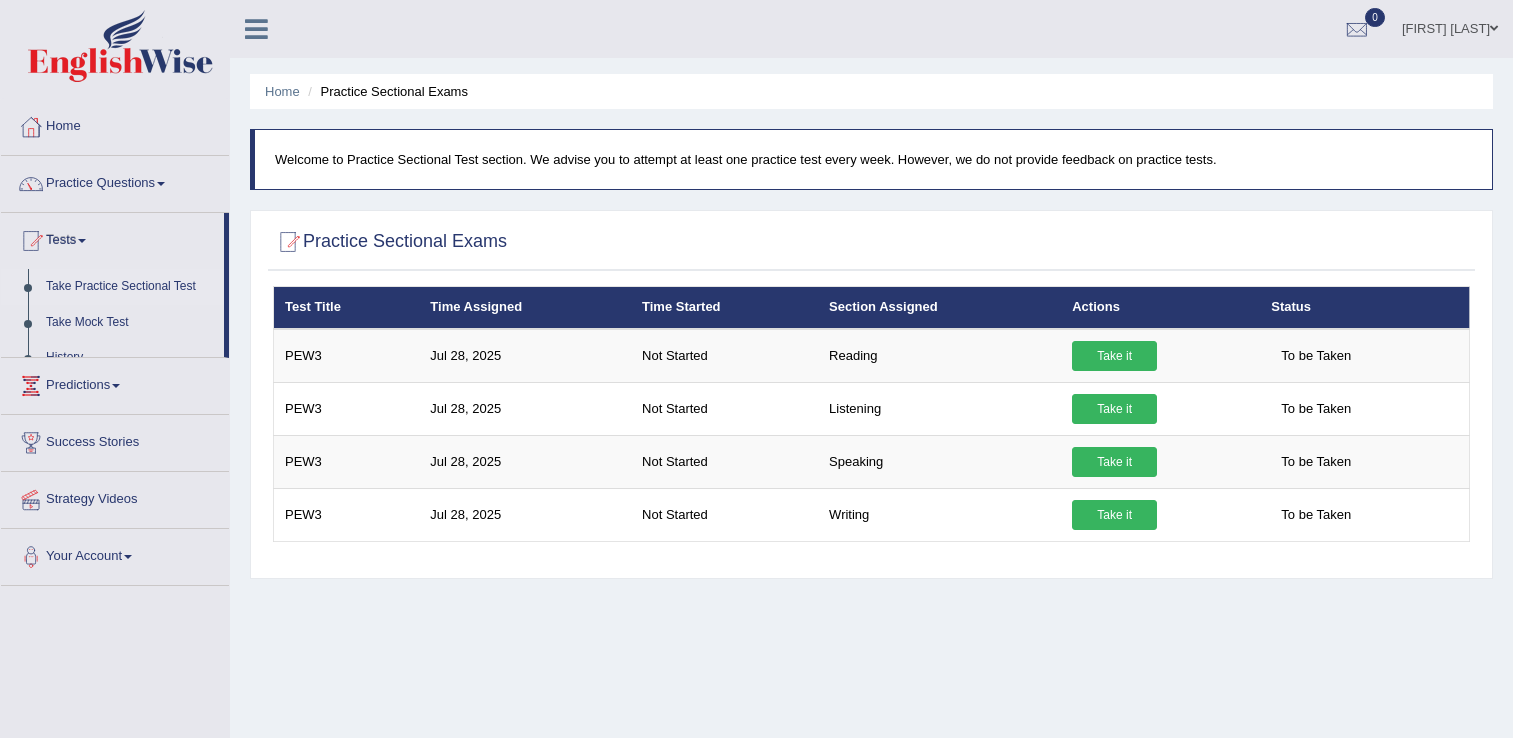 scroll, scrollTop: 0, scrollLeft: 0, axis: both 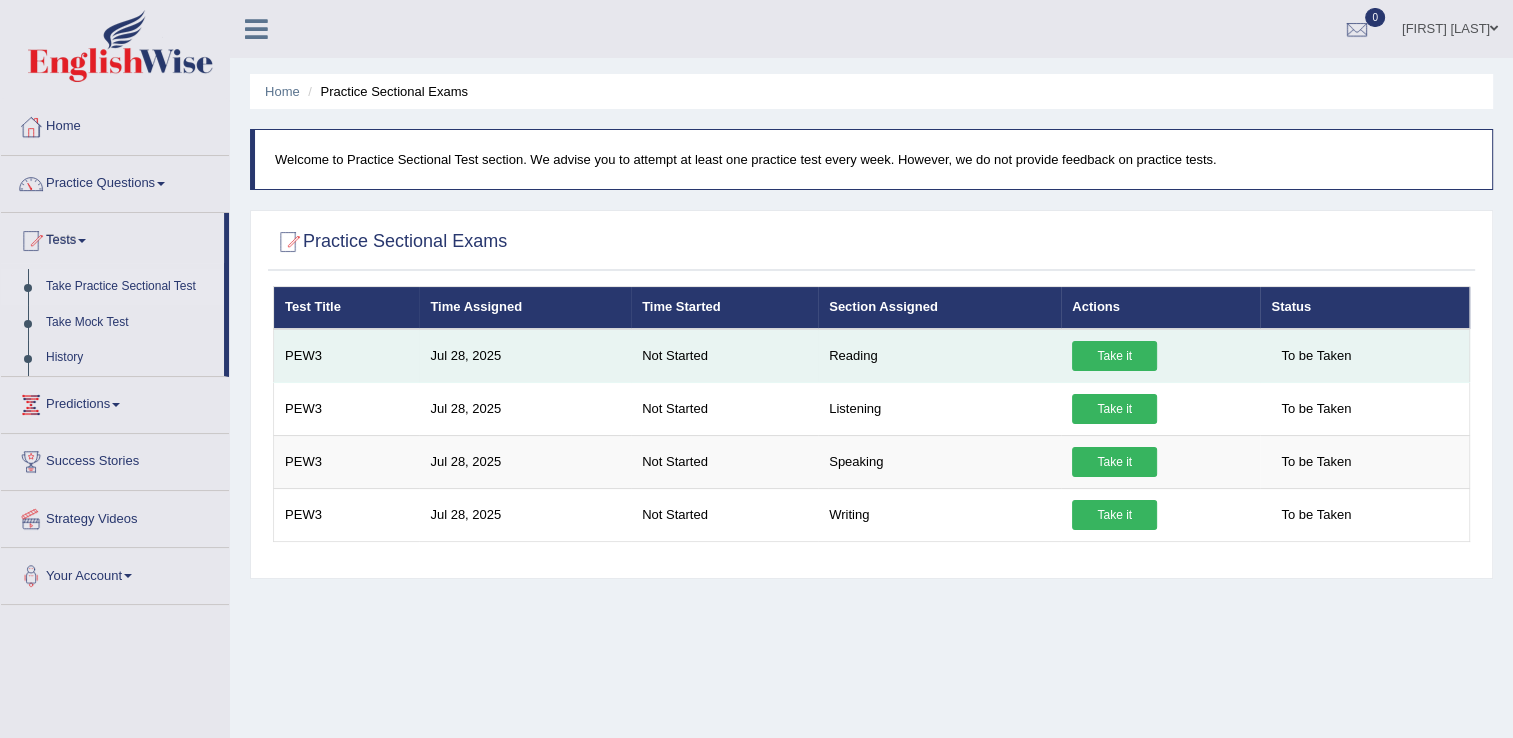 click on "Take it" at bounding box center [1114, 356] 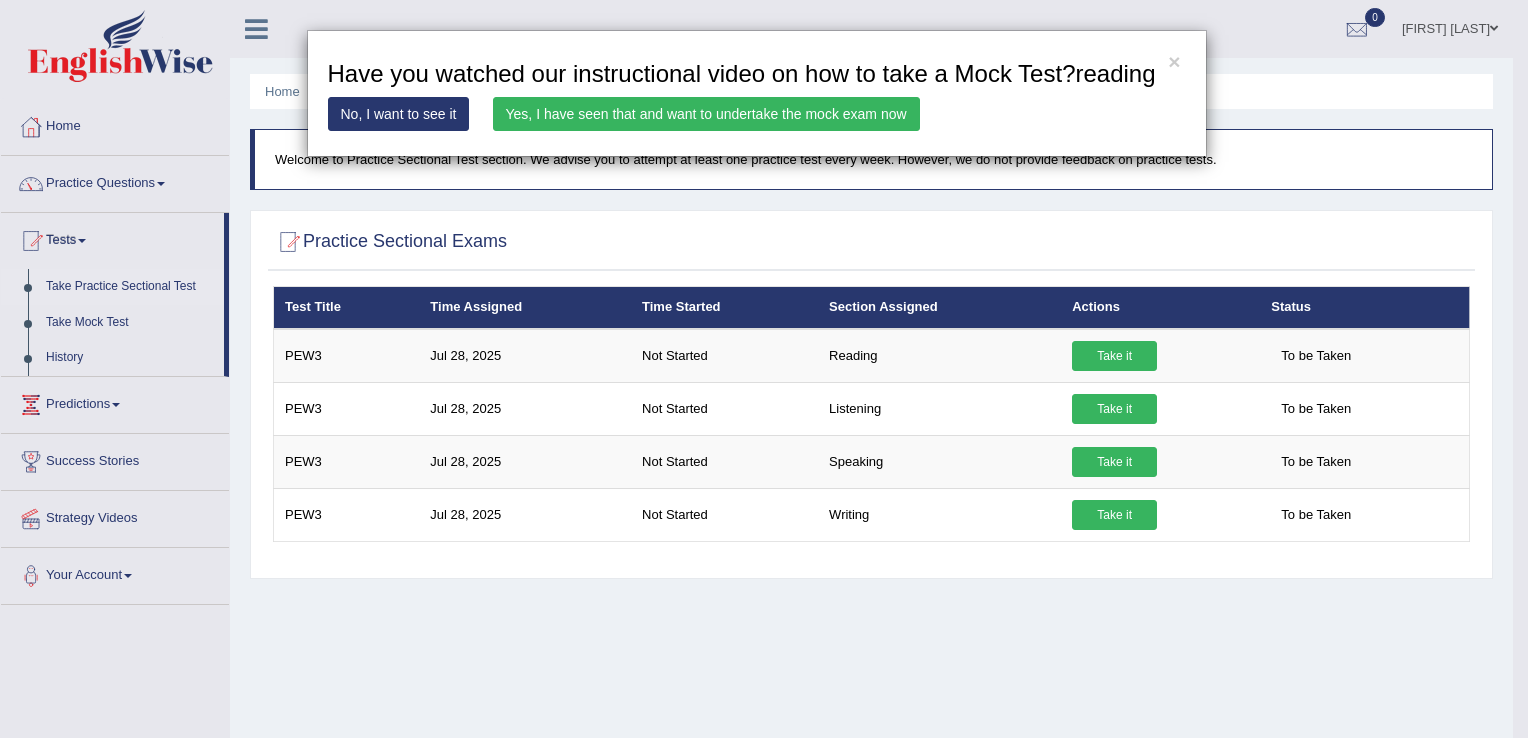 click on "Yes, I have seen that and want to undertake the mock exam now" at bounding box center [706, 114] 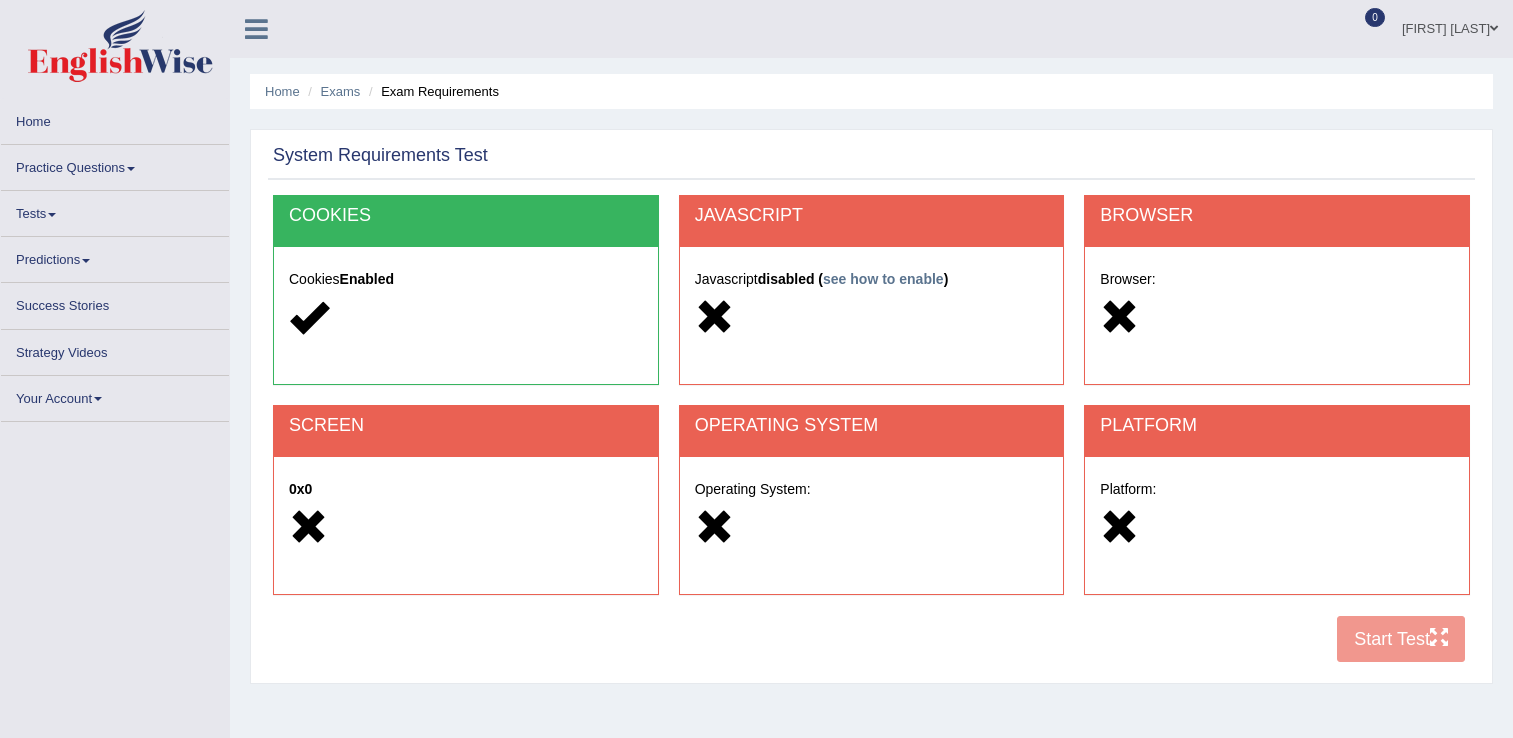 scroll, scrollTop: 0, scrollLeft: 0, axis: both 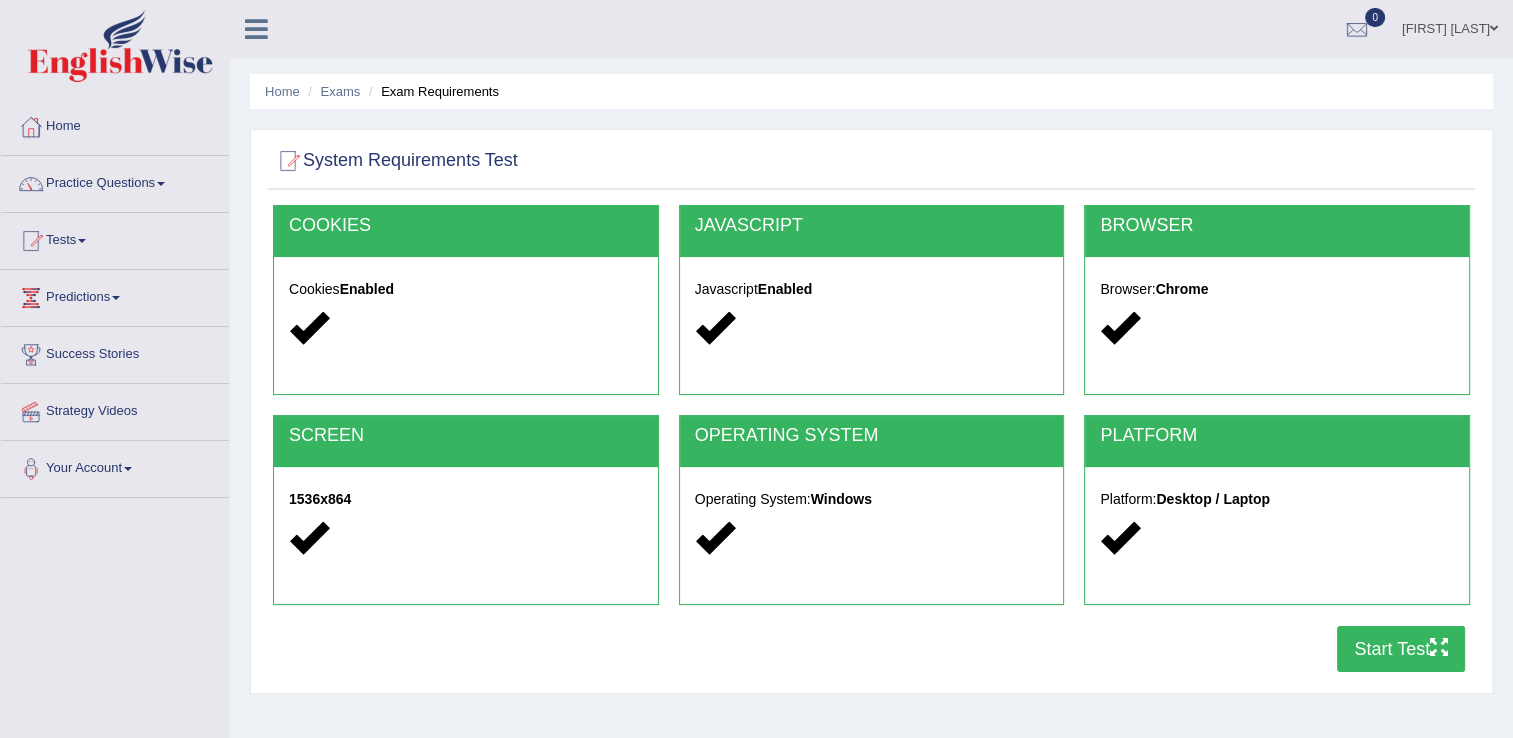 click on "Start Test" at bounding box center [1401, 649] 